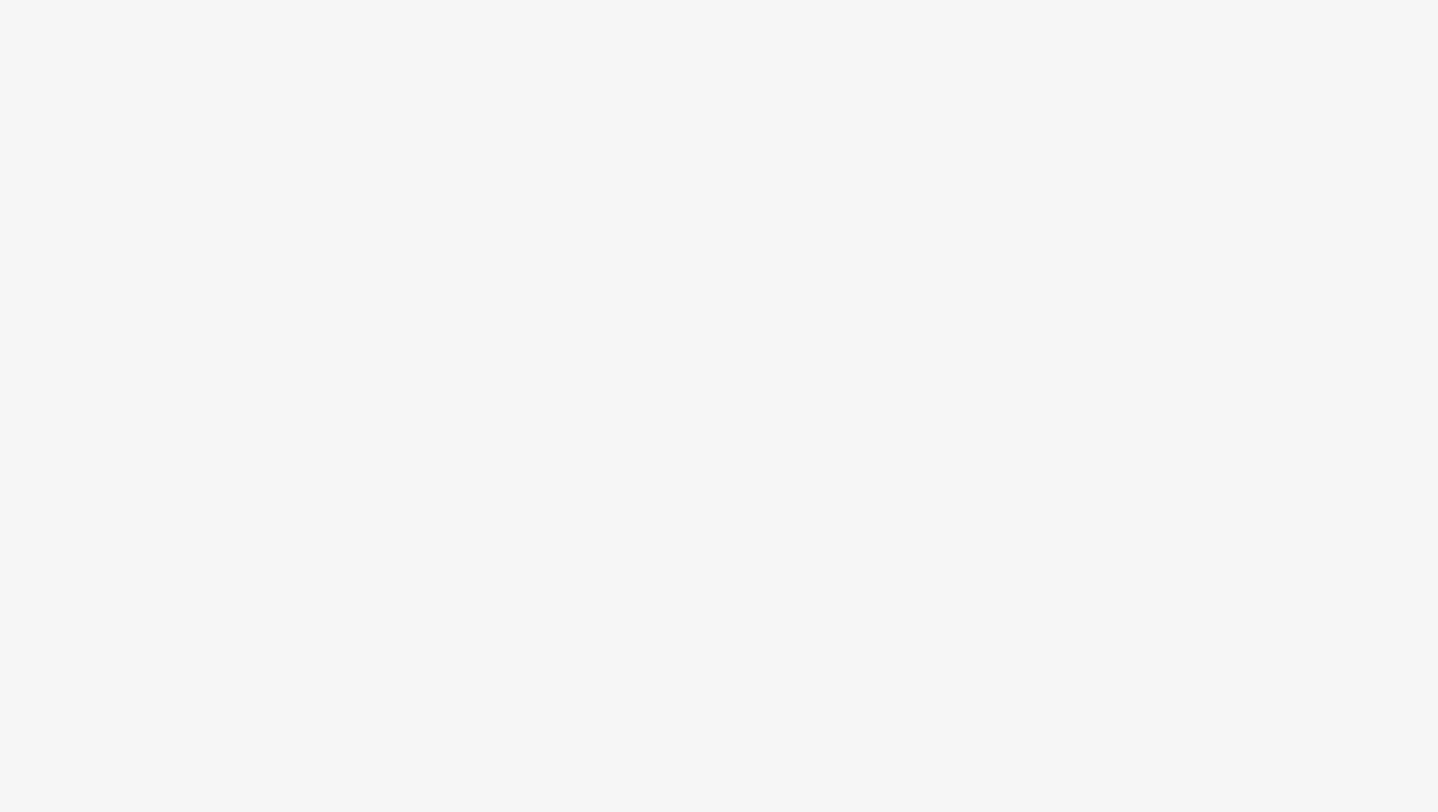scroll, scrollTop: 0, scrollLeft: 0, axis: both 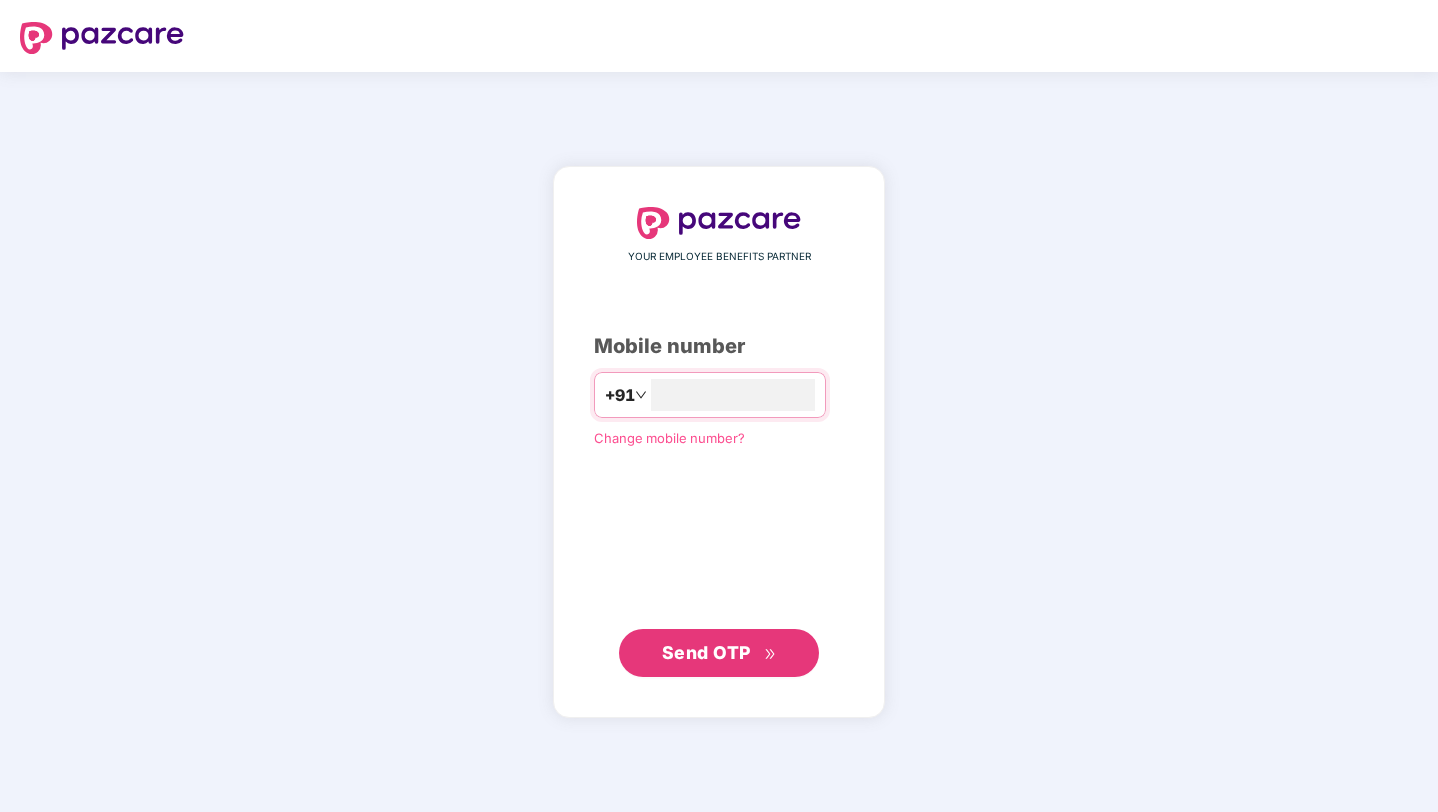 type on "**********" 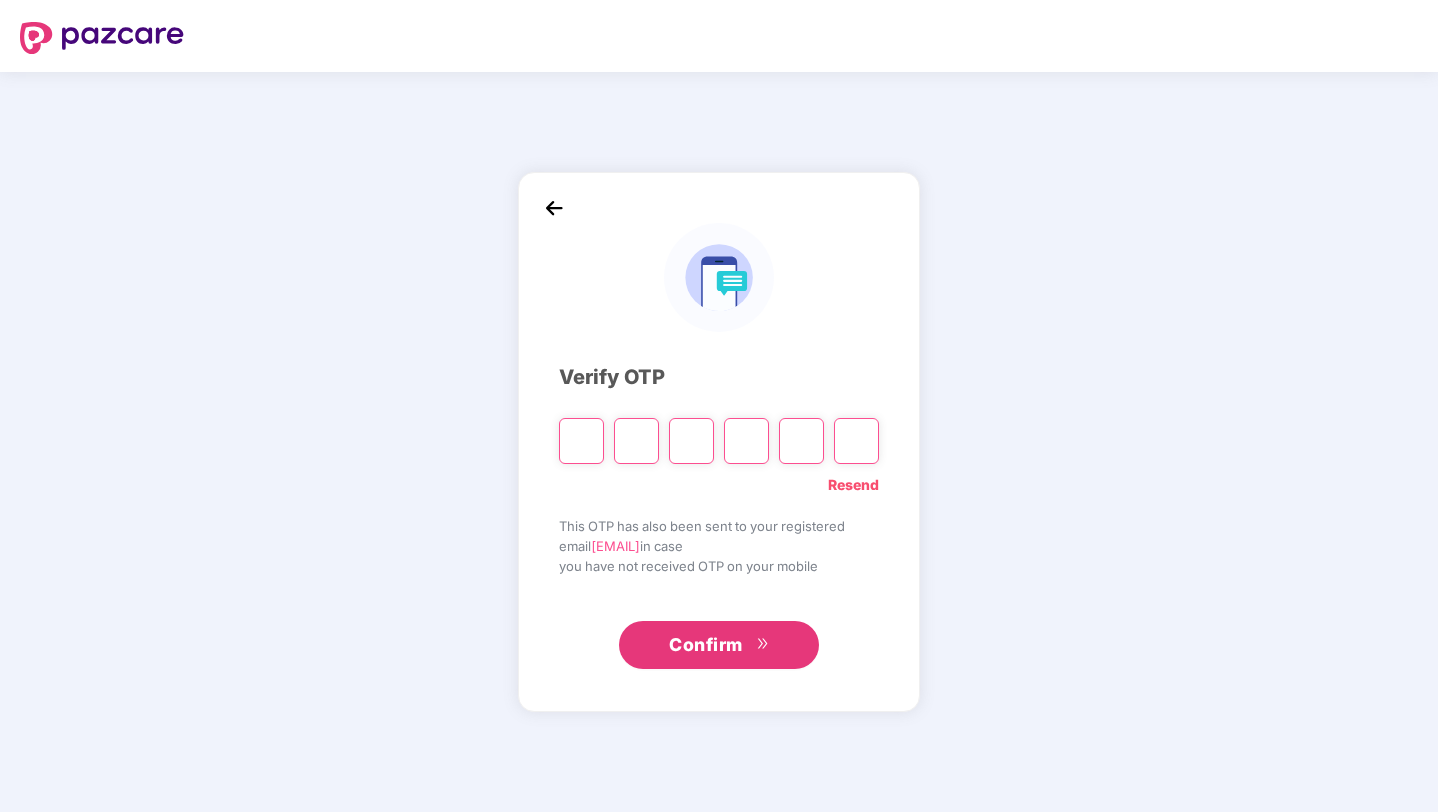 type on "*" 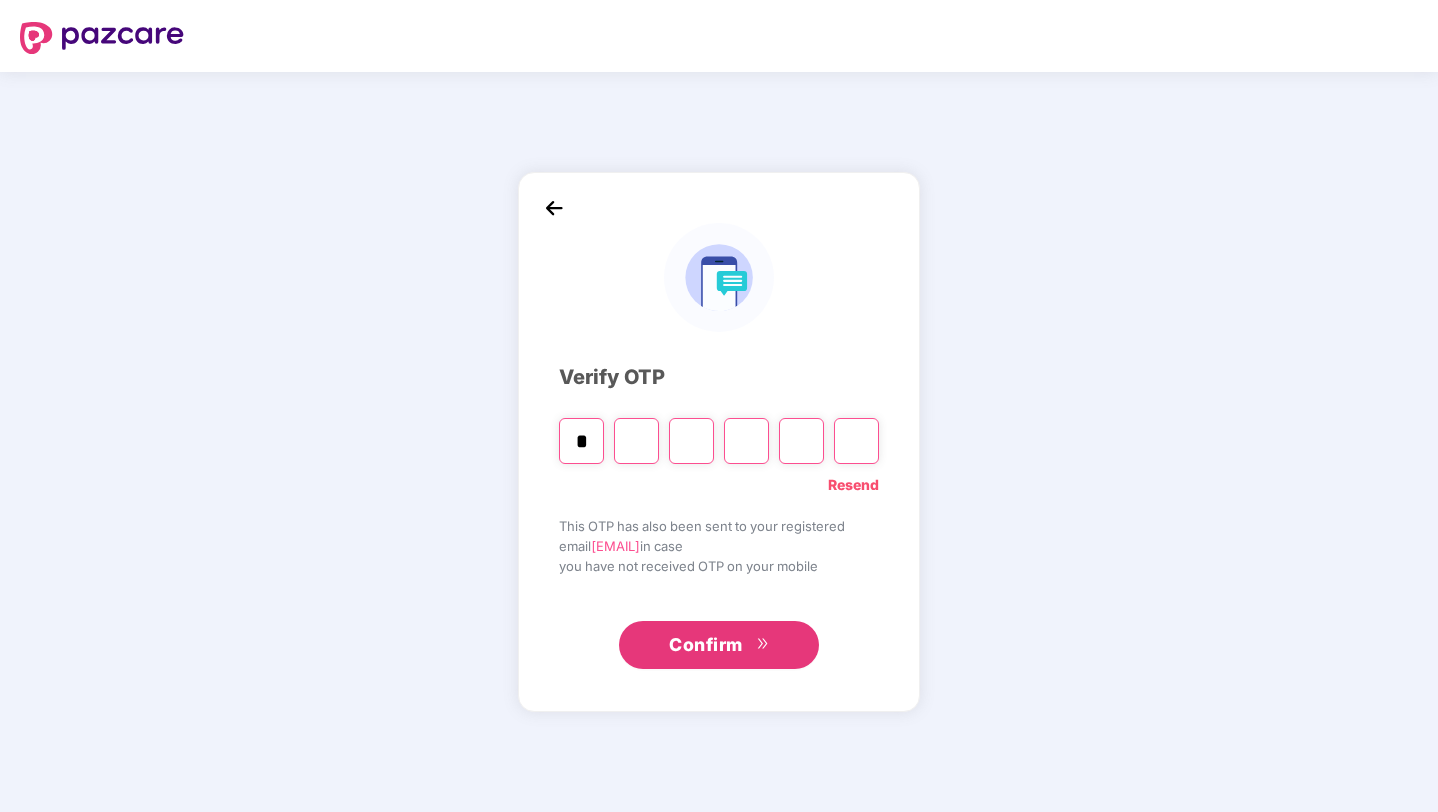 type on "*" 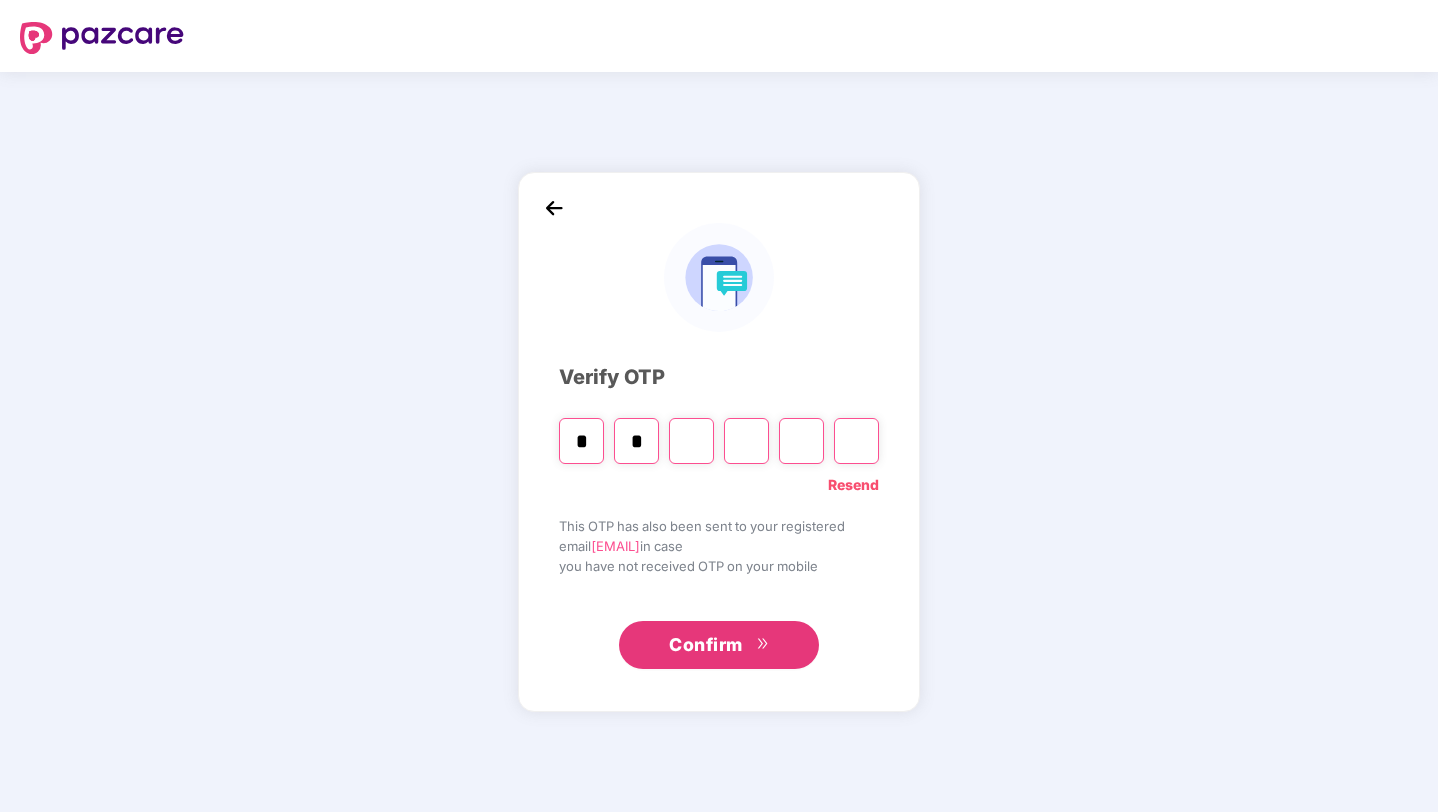 type on "*" 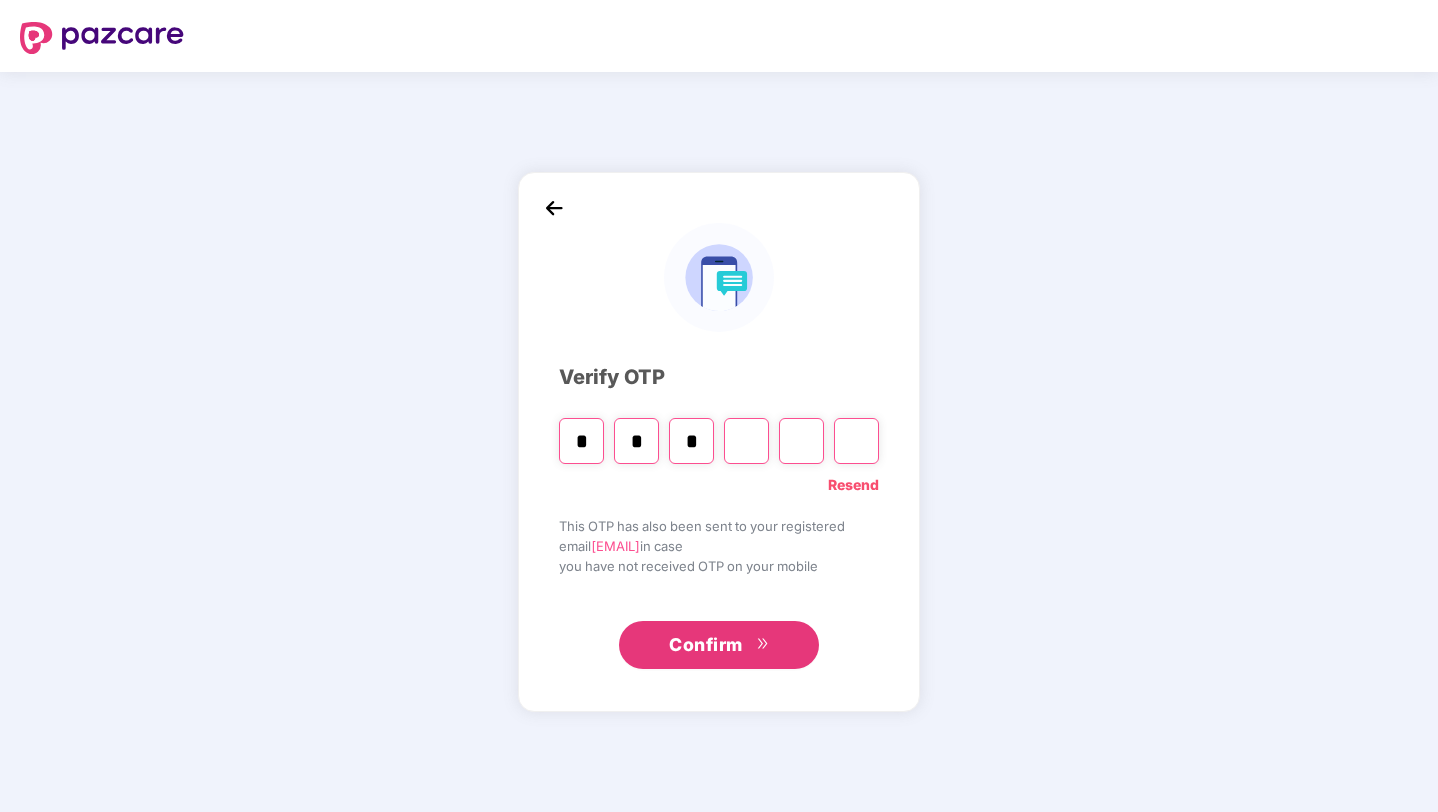type on "*" 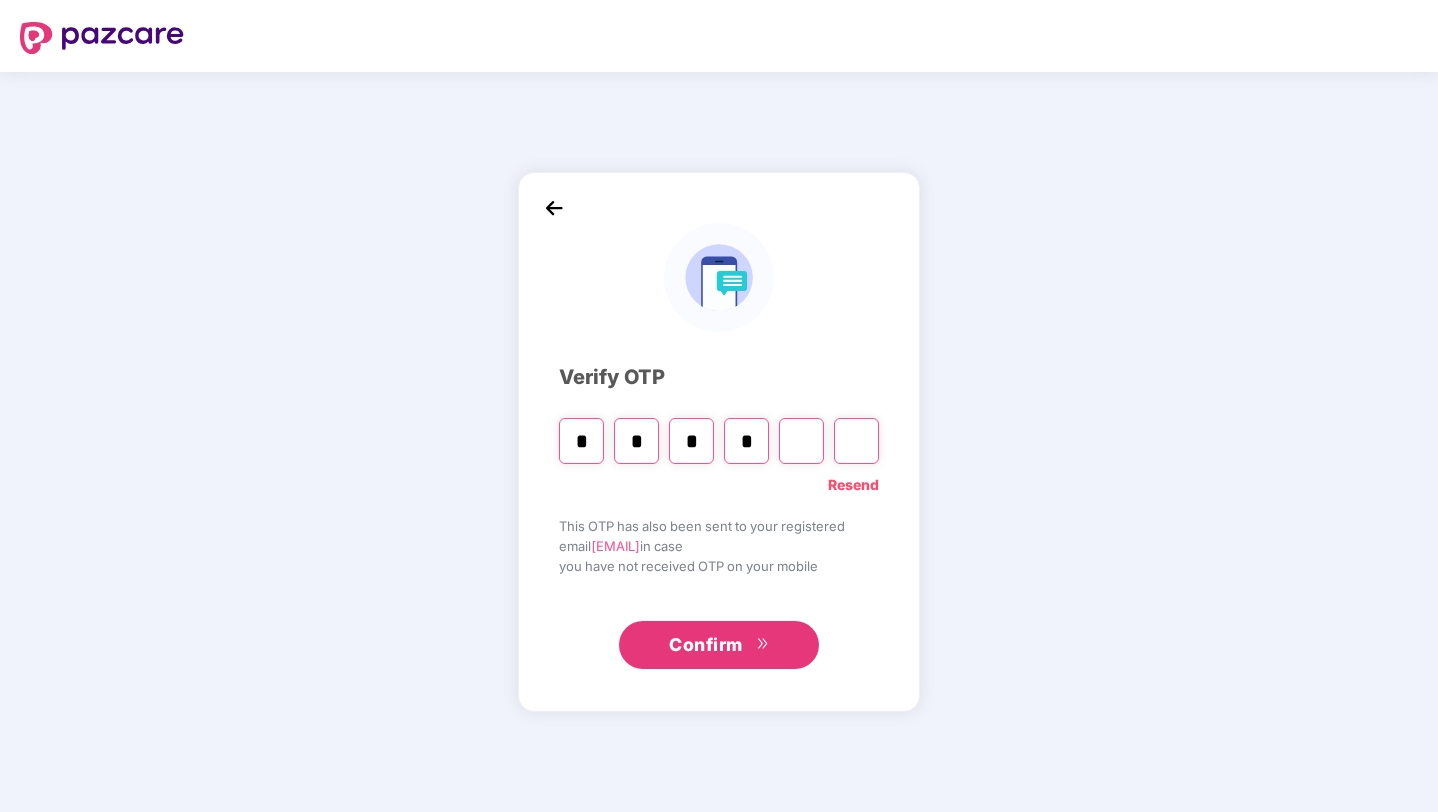 type on "*" 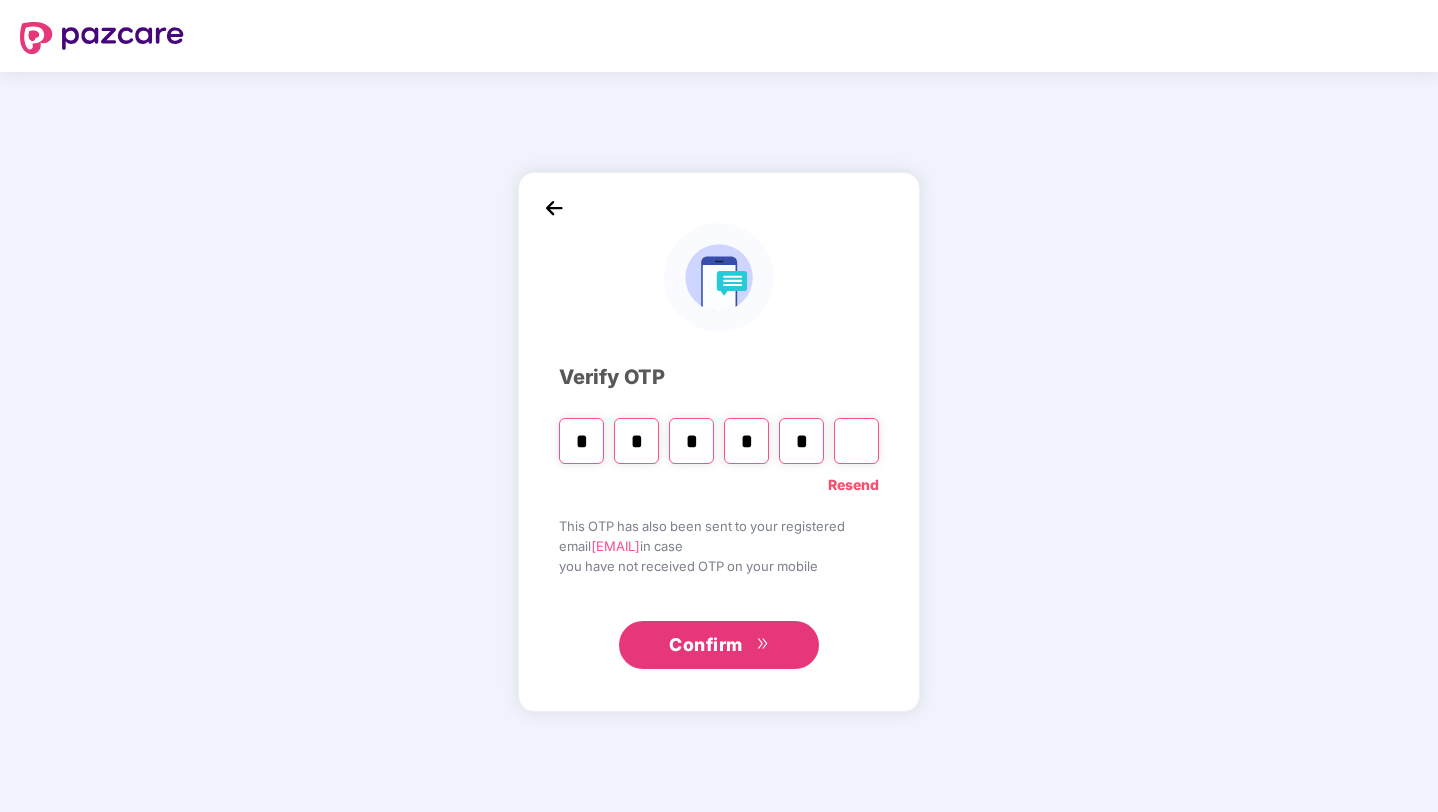 type on "*" 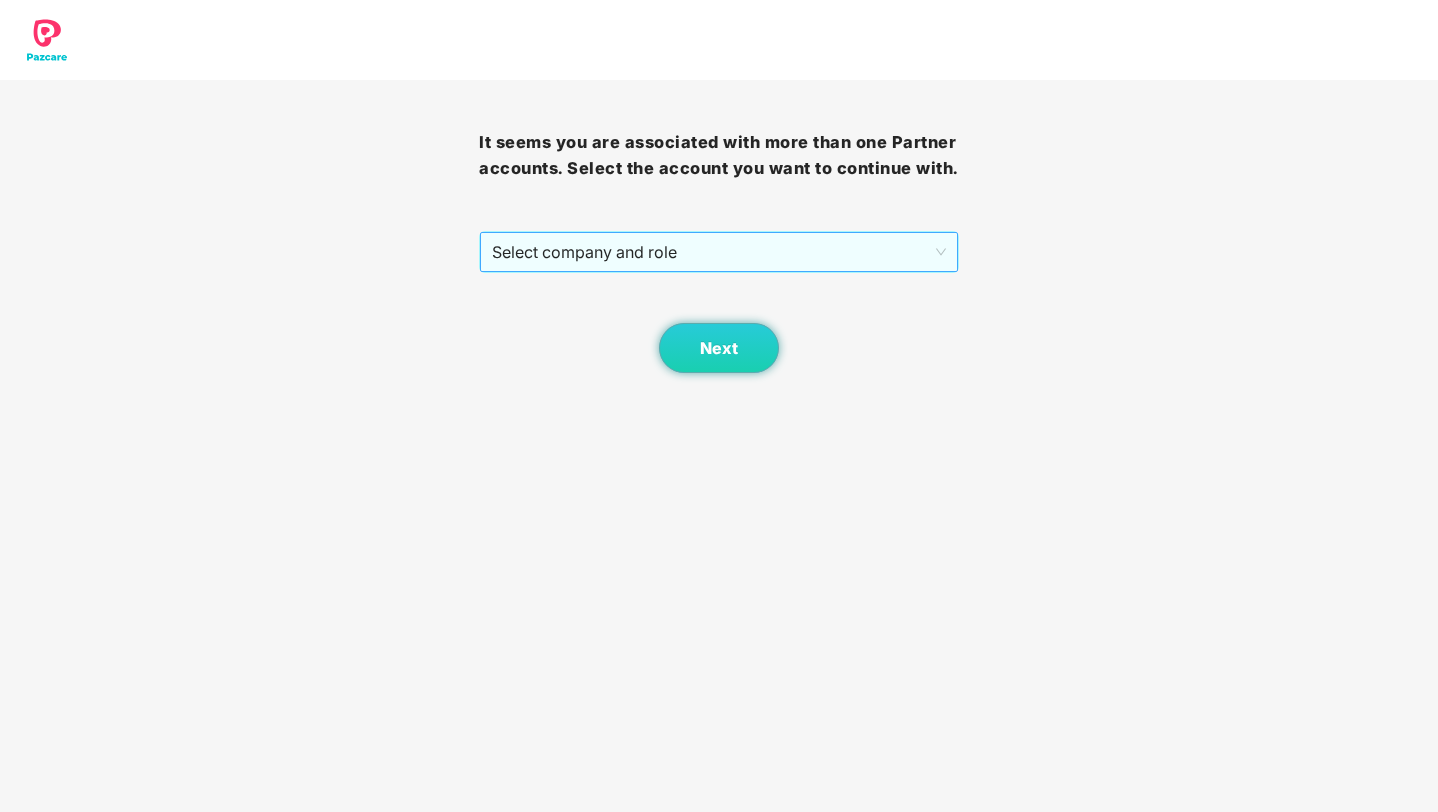 click on "Select company and role" at bounding box center (718, 252) 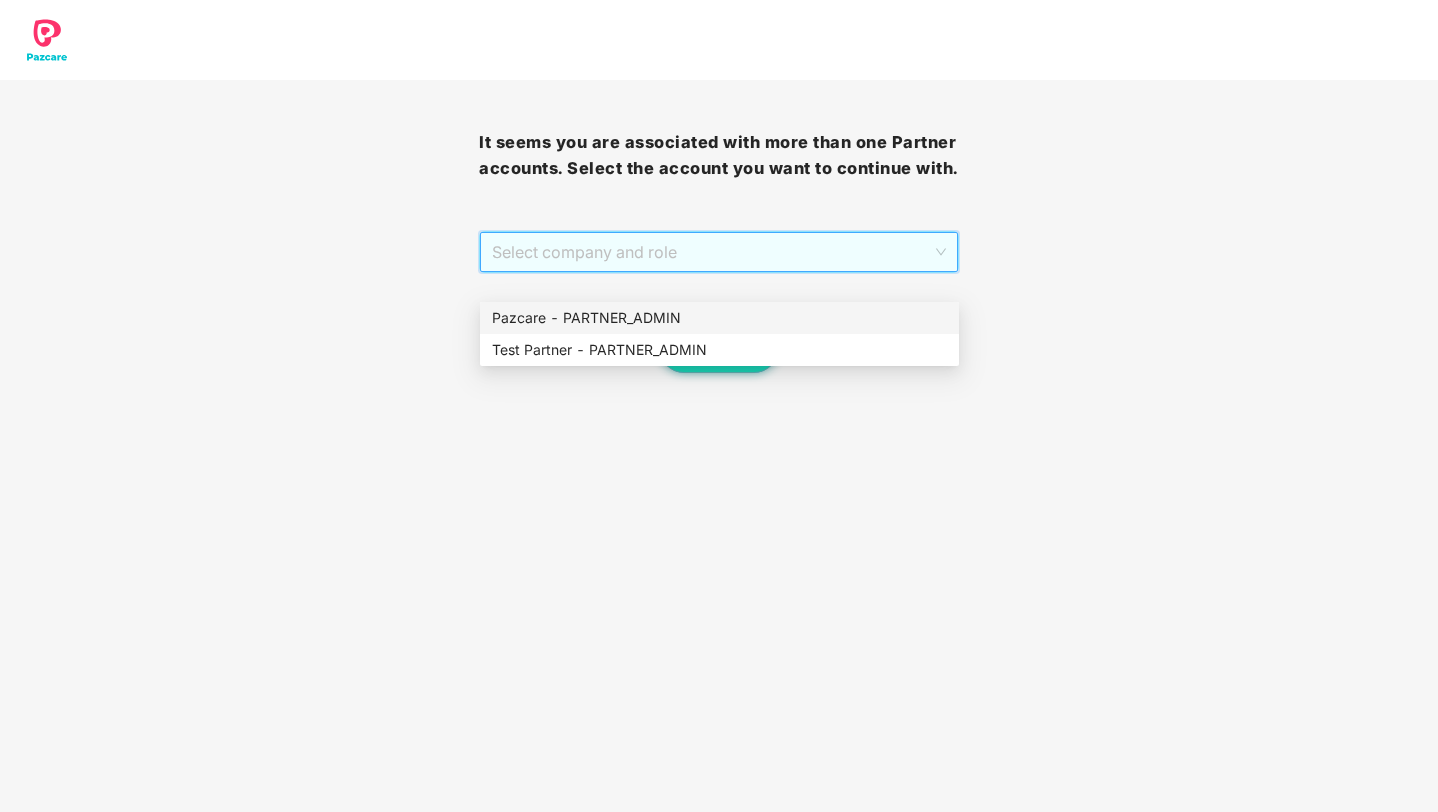 click on "Pazcare - PARTNER_ADMIN" at bounding box center (719, 318) 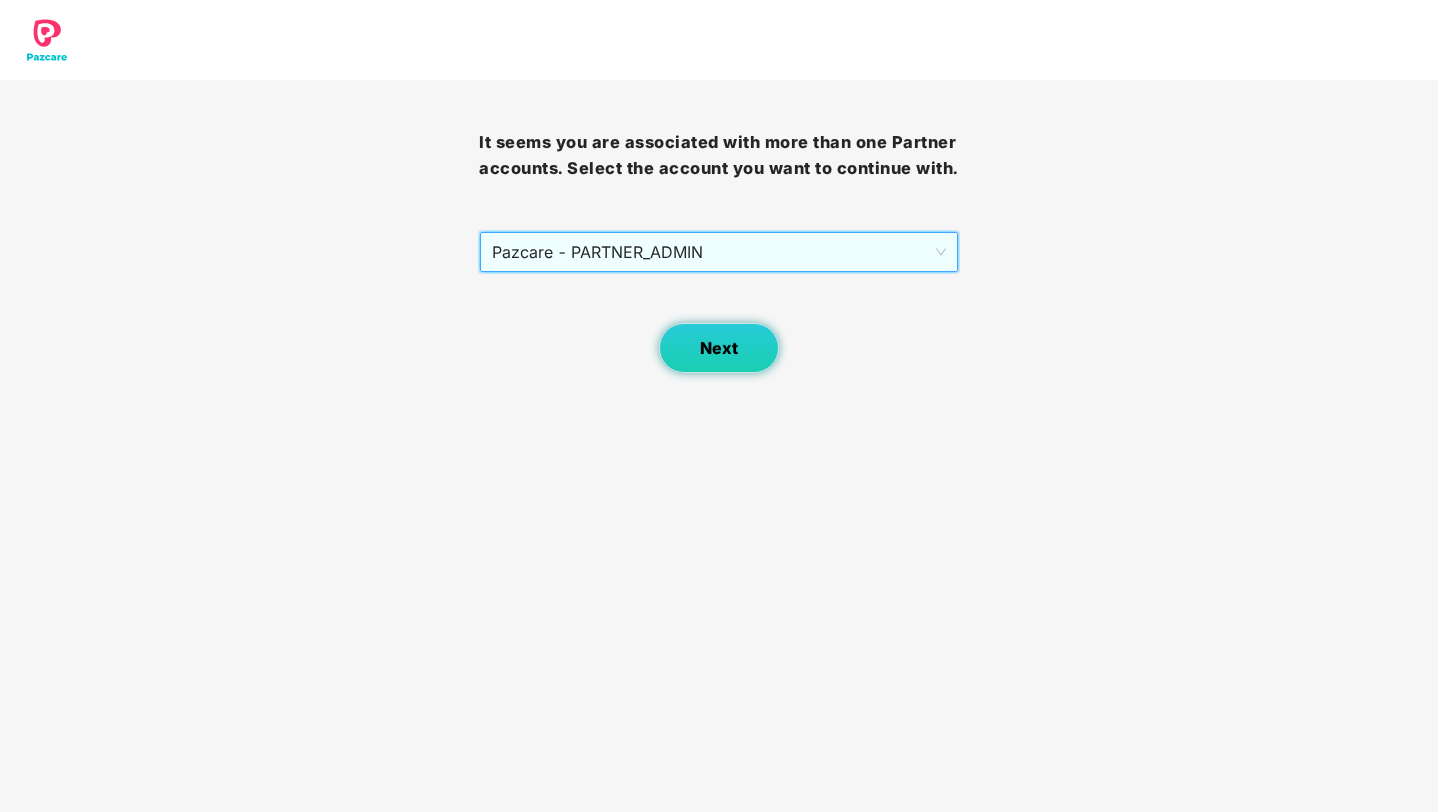 click on "Next" at bounding box center [719, 348] 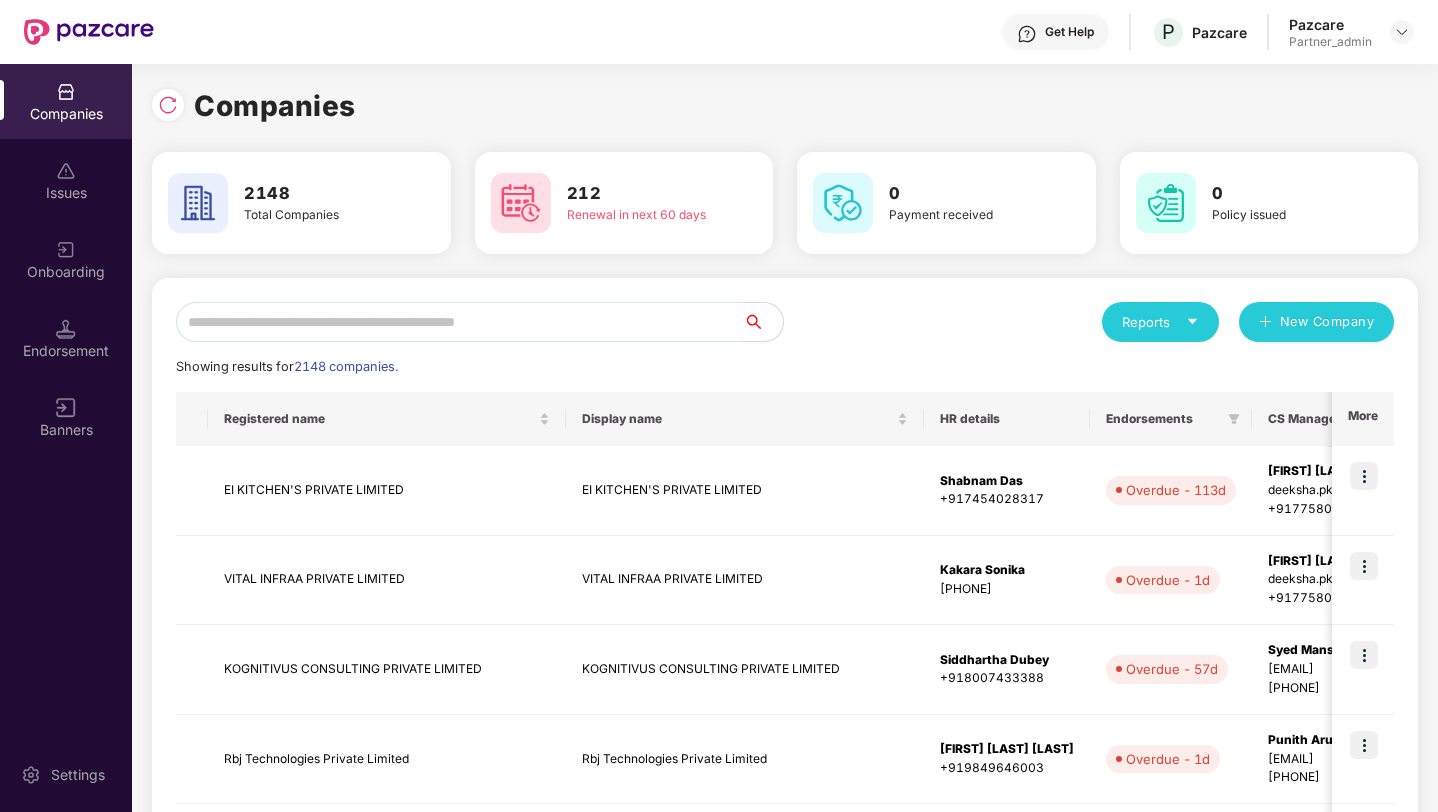 click at bounding box center (459, 322) 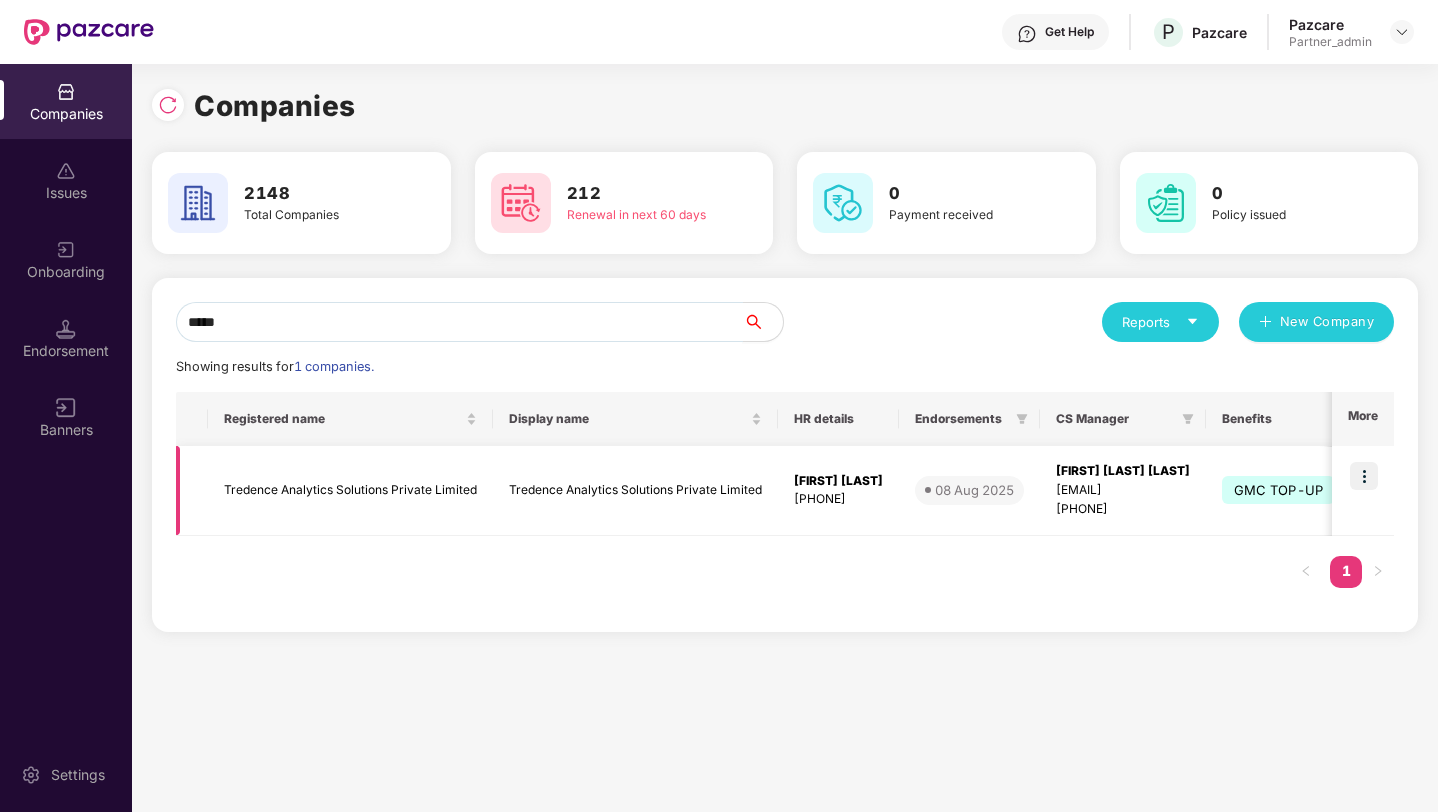 type on "*****" 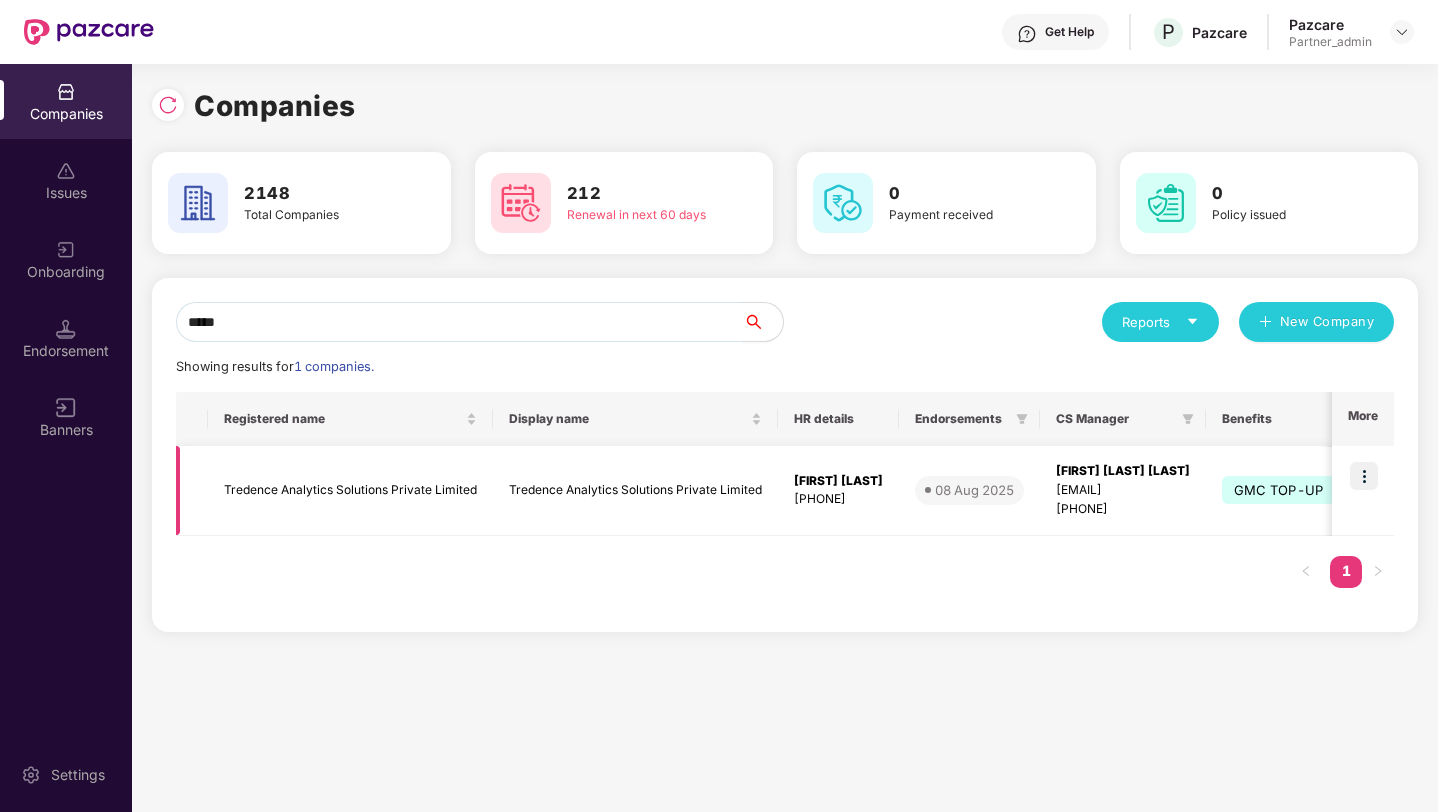 click at bounding box center (1364, 476) 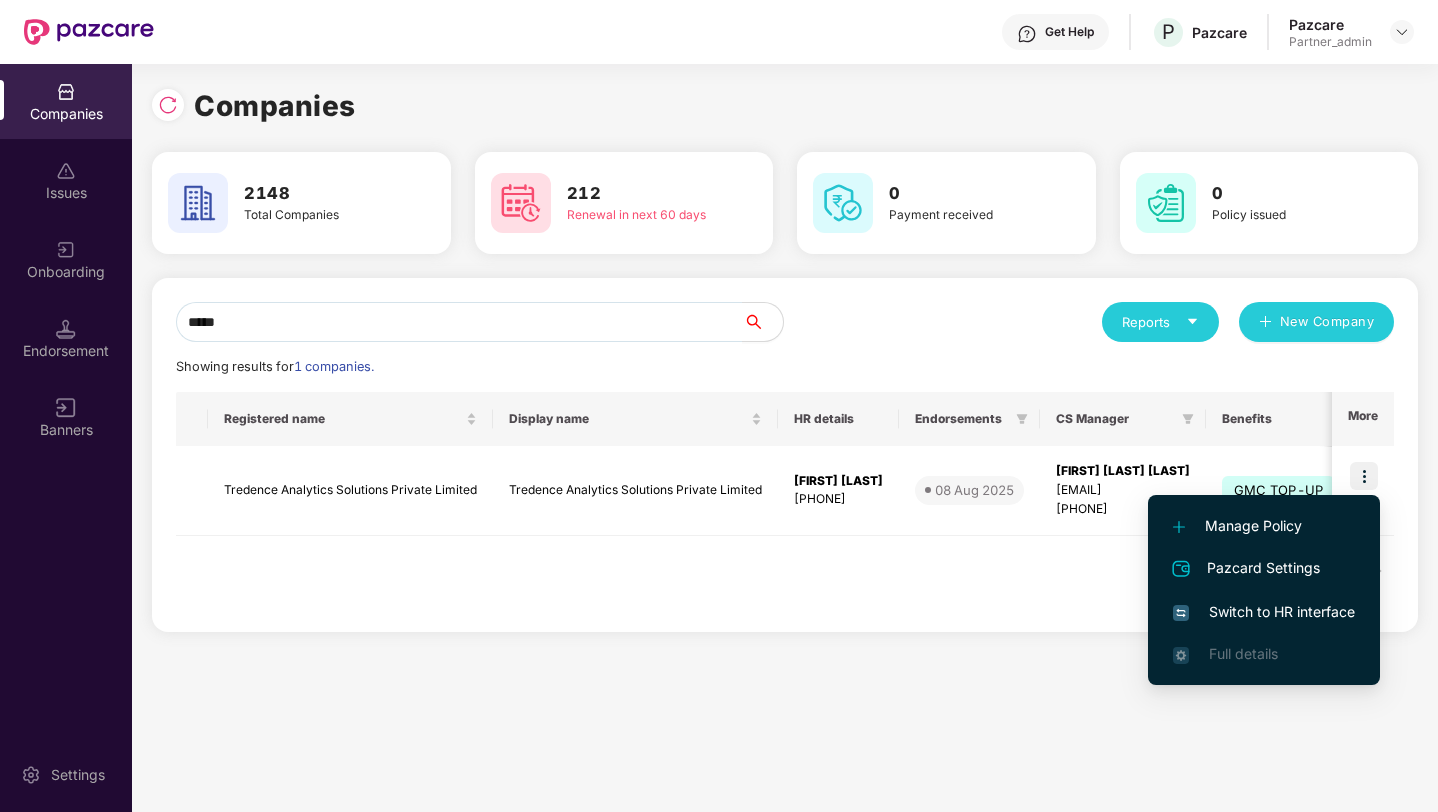 click on "Switch to HR interface" at bounding box center [1264, 612] 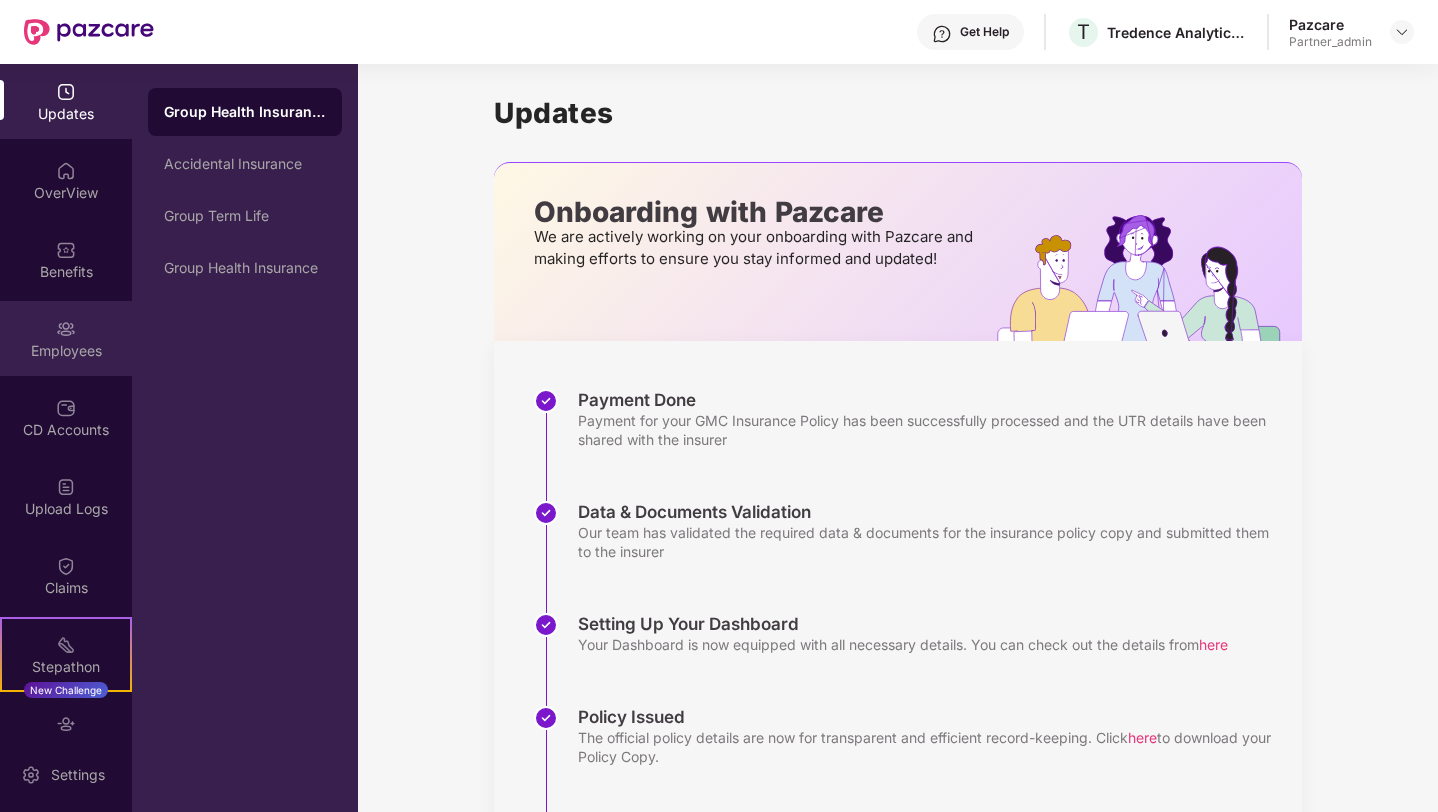 click on "Employees" at bounding box center (66, 351) 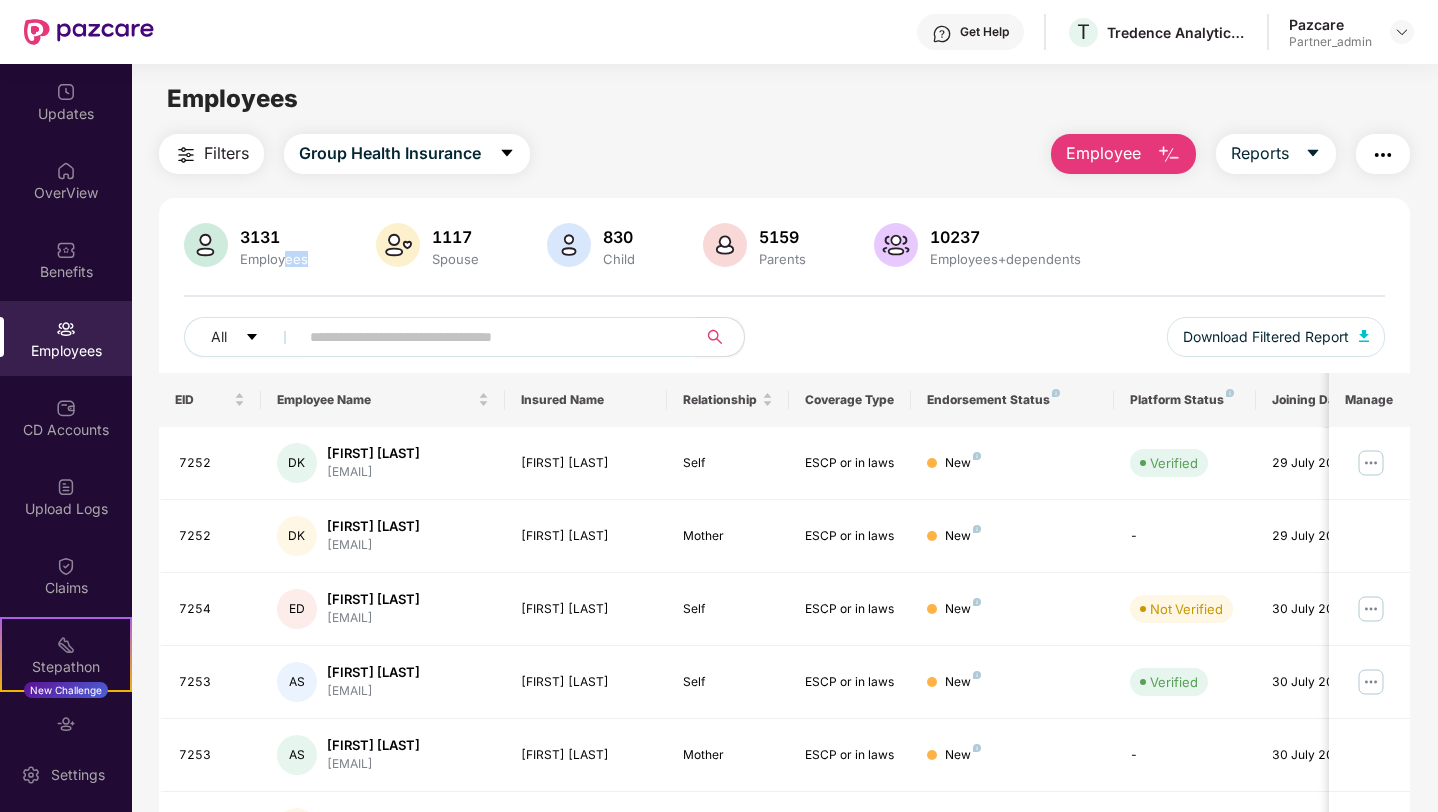 drag, startPoint x: 305, startPoint y: 256, endPoint x: 278, endPoint y: 256, distance: 27 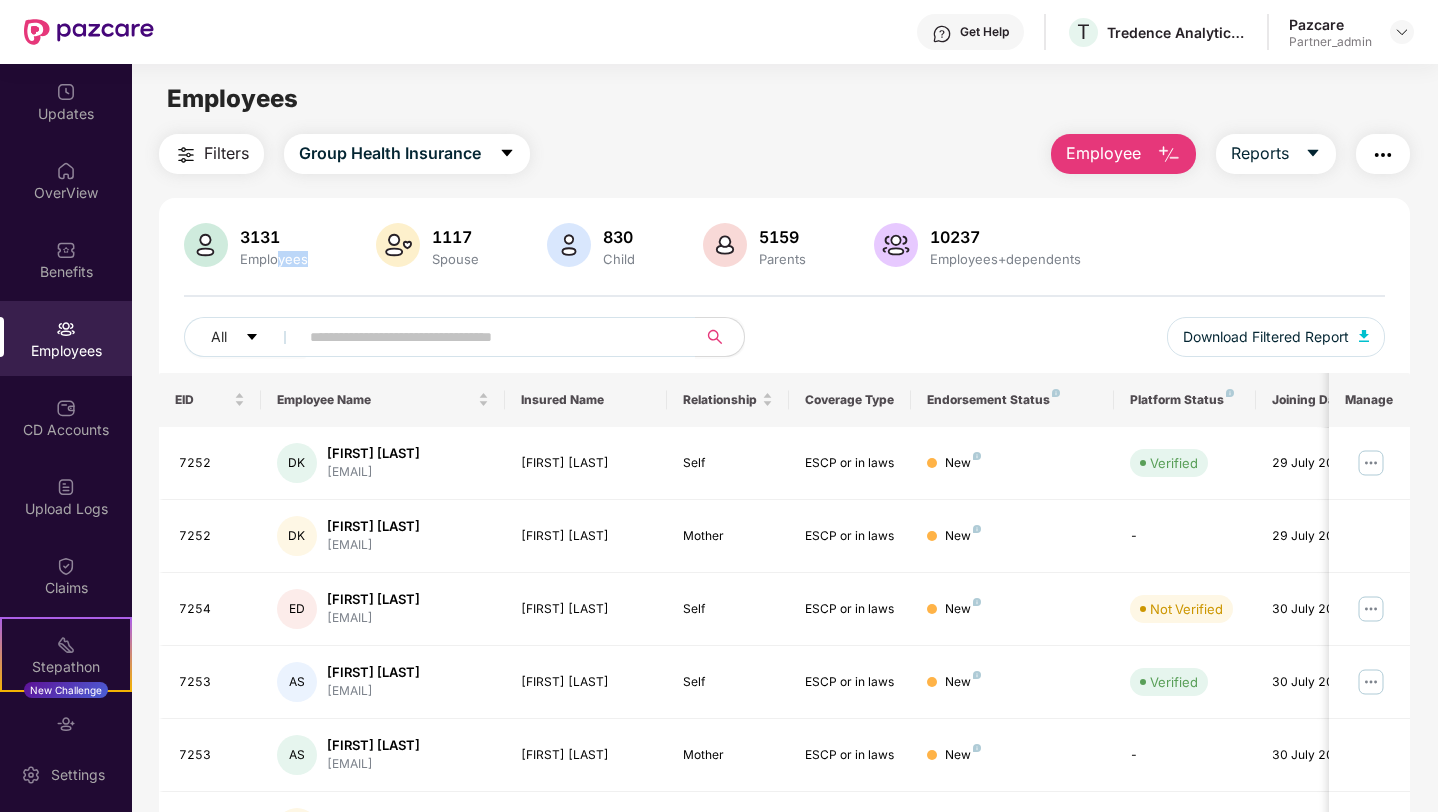 click on "Employees" at bounding box center (274, 259) 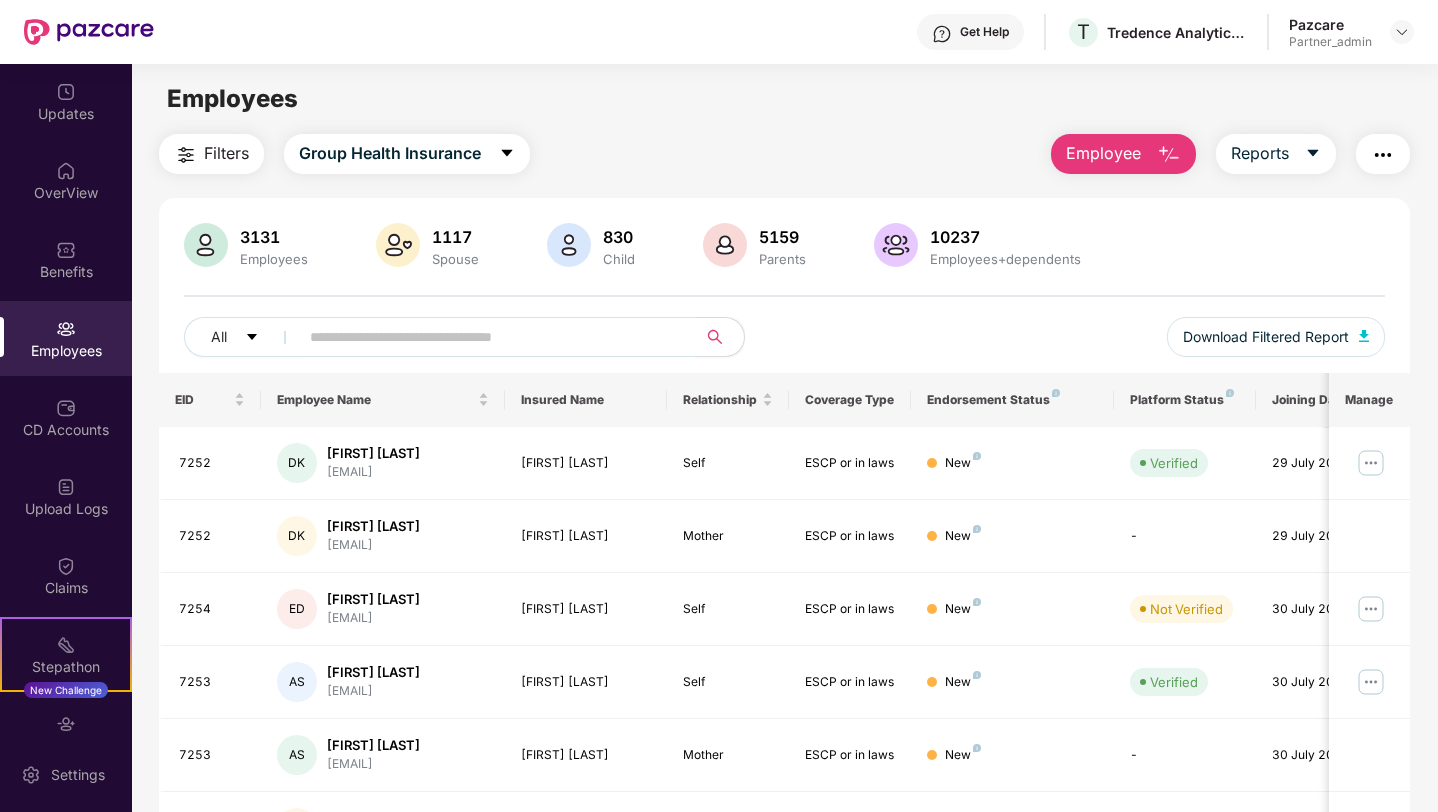 click on "Employees" at bounding box center (274, 259) 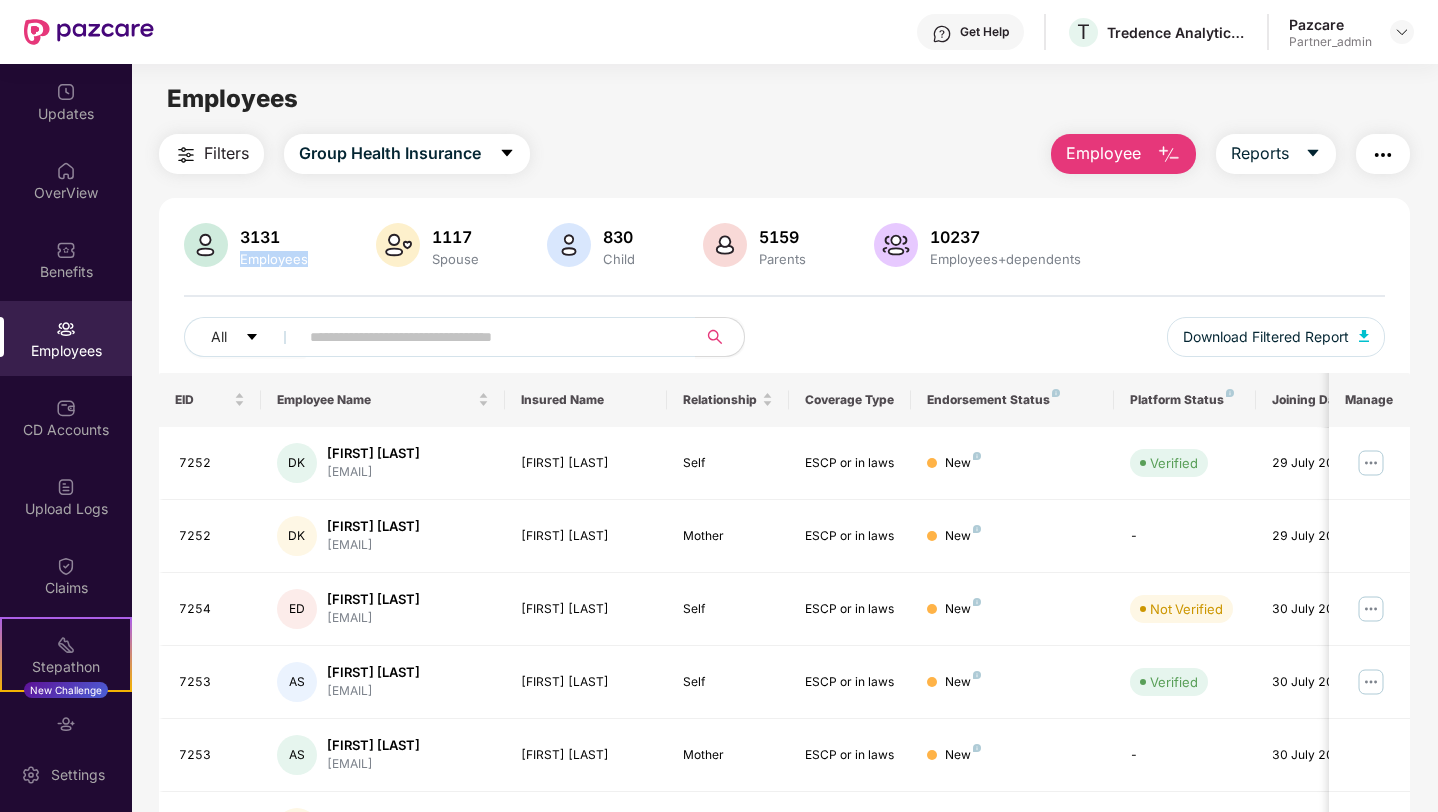 click on "Employees" at bounding box center [274, 259] 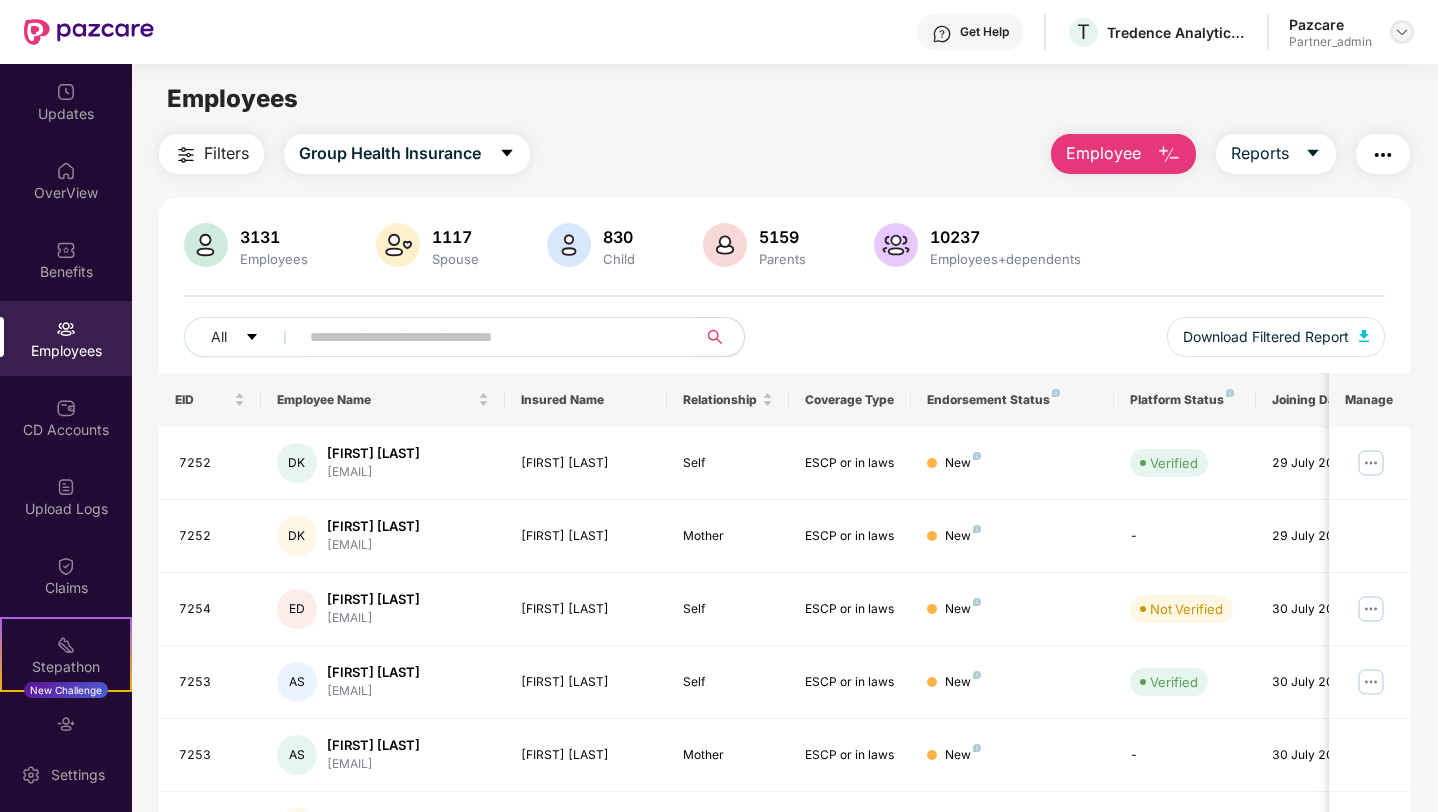 click at bounding box center (1402, 32) 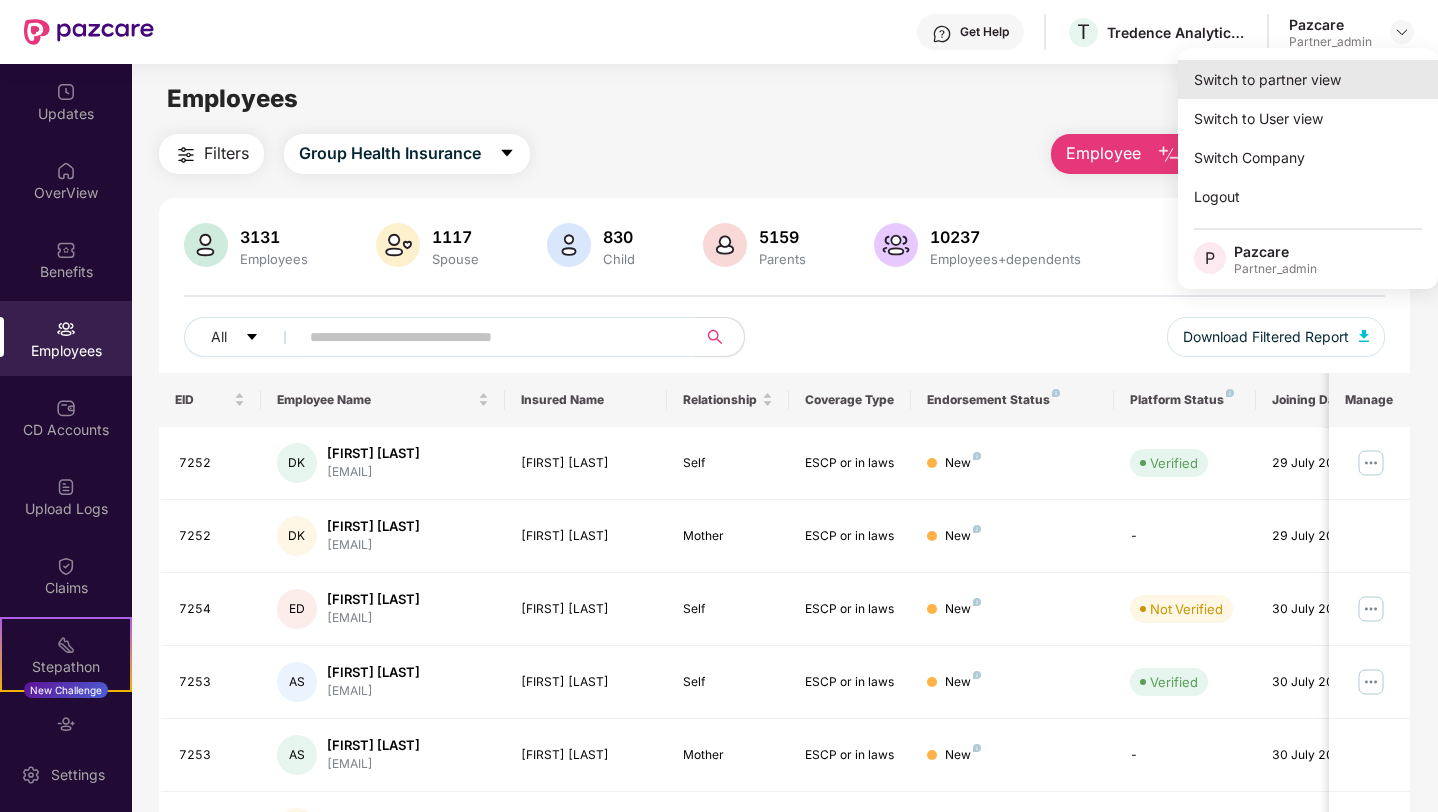 click on "Switch to partner view" at bounding box center (1308, 79) 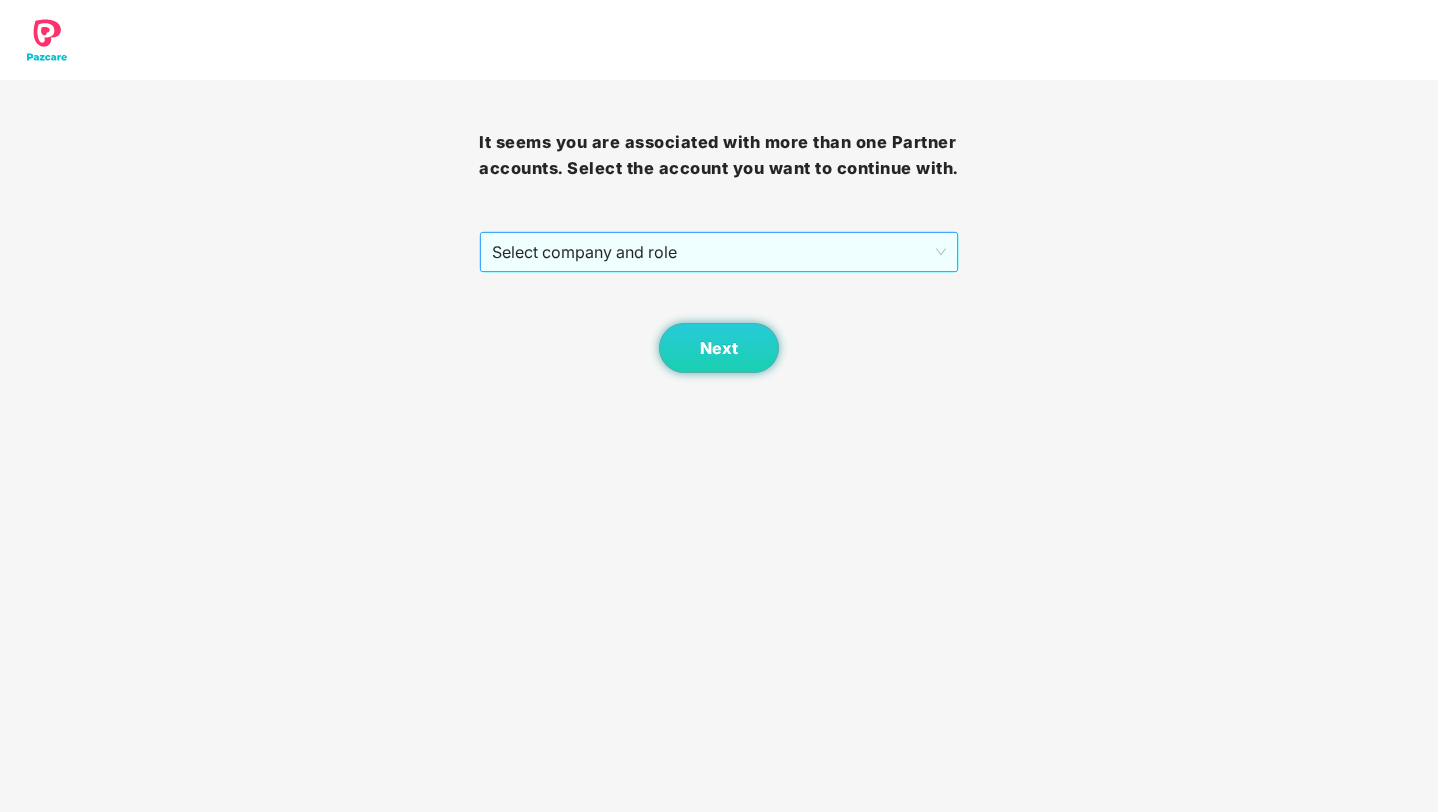 click on "Select company and role" at bounding box center [718, 252] 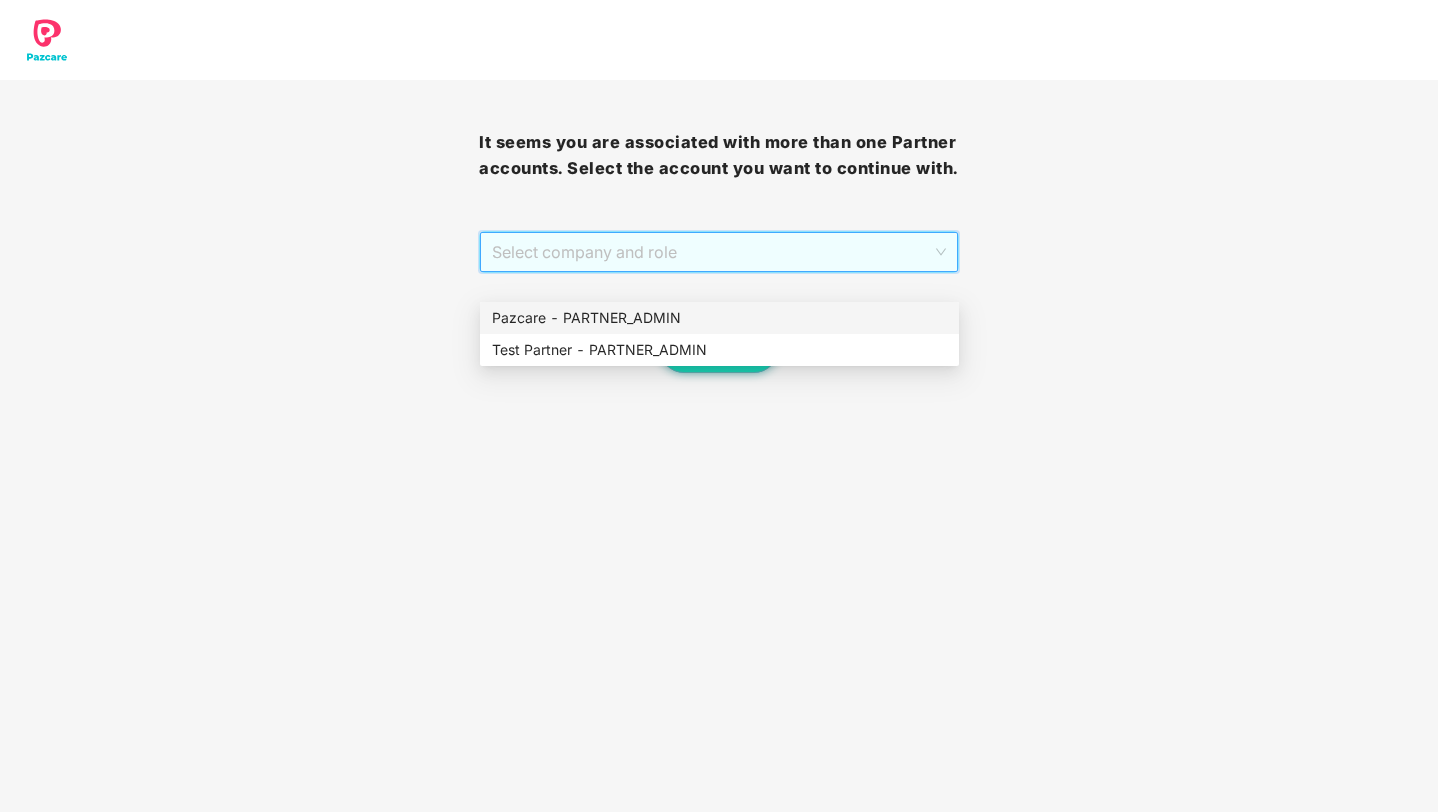 click on "Pazcare - PARTNER_ADMIN" at bounding box center [719, 318] 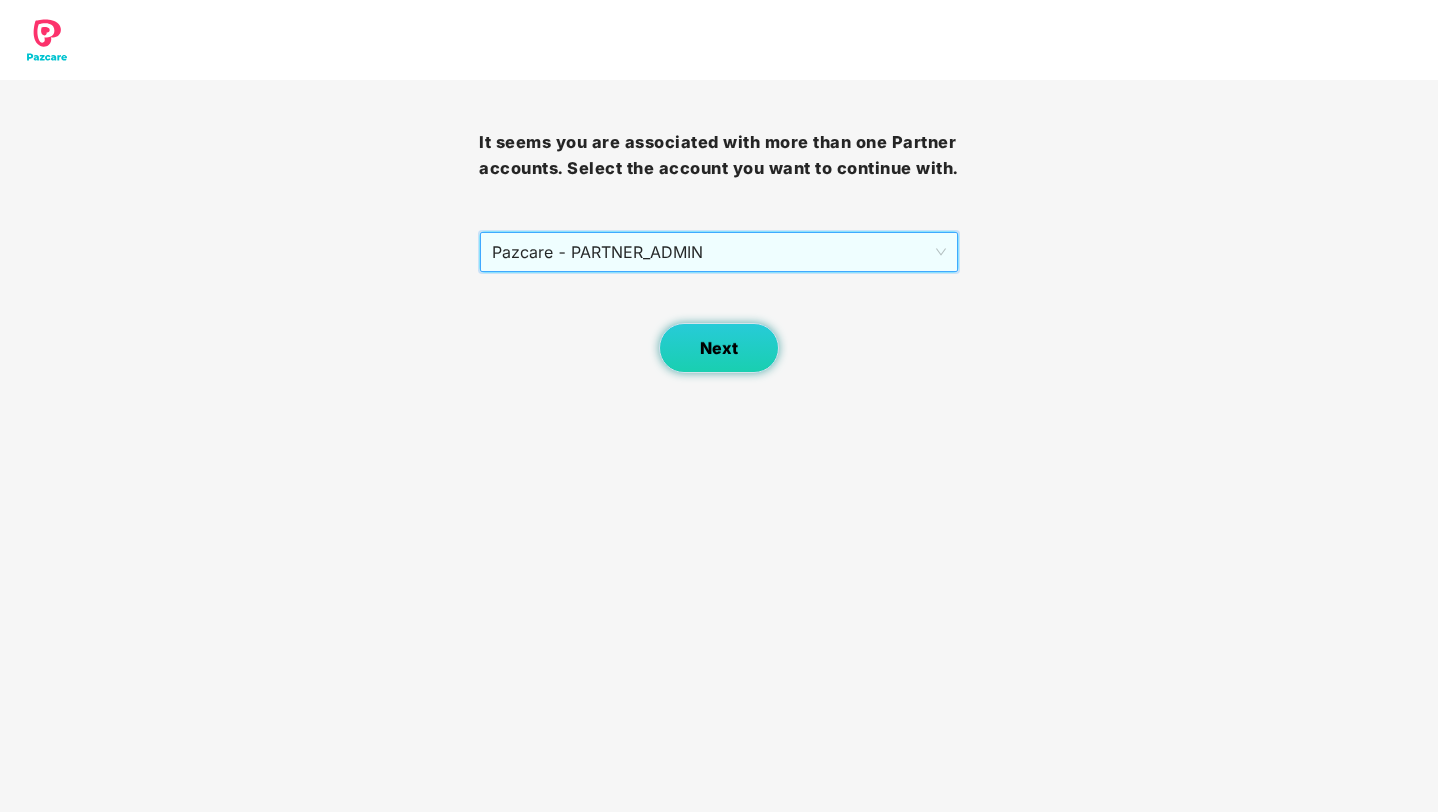 click on "Next" at bounding box center [719, 348] 